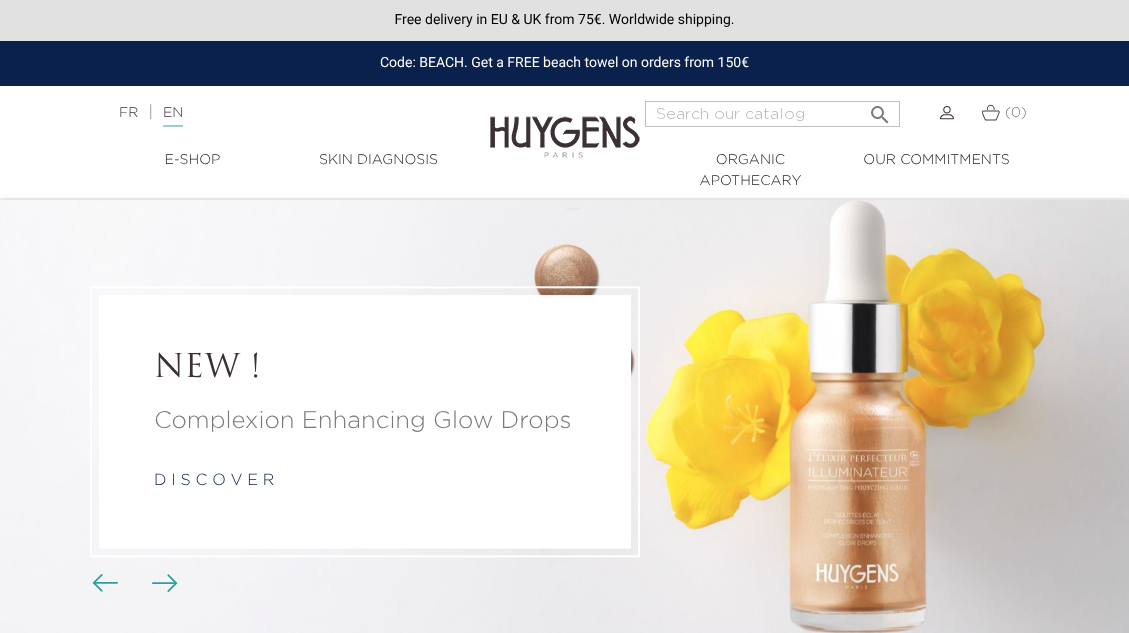scroll, scrollTop: 0, scrollLeft: 0, axis: both 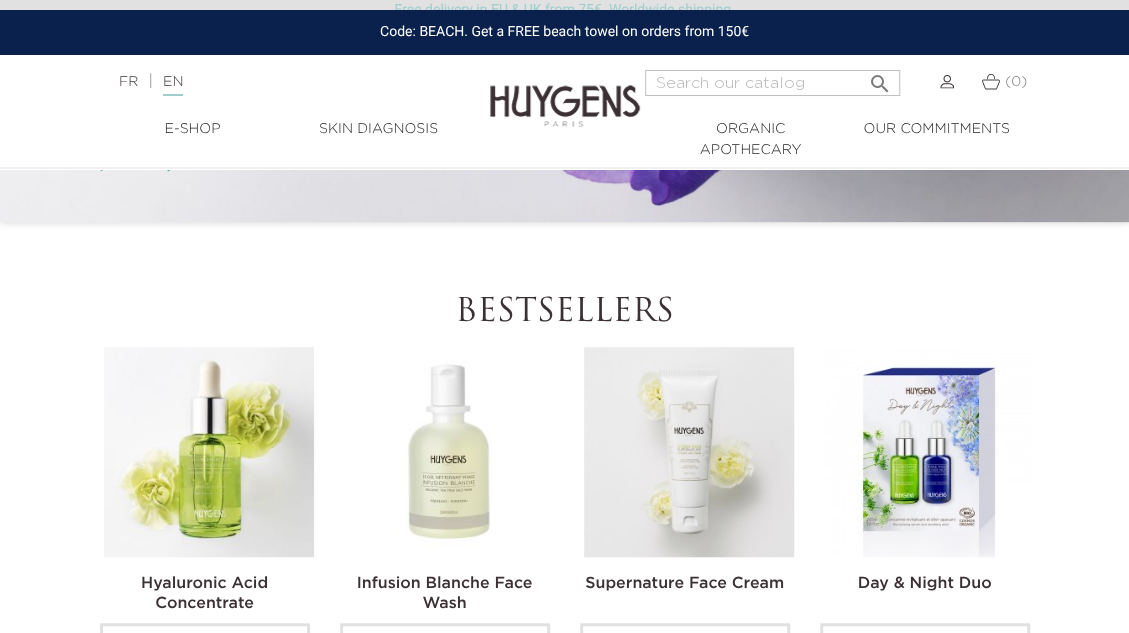 click at bounding box center (209, 452) 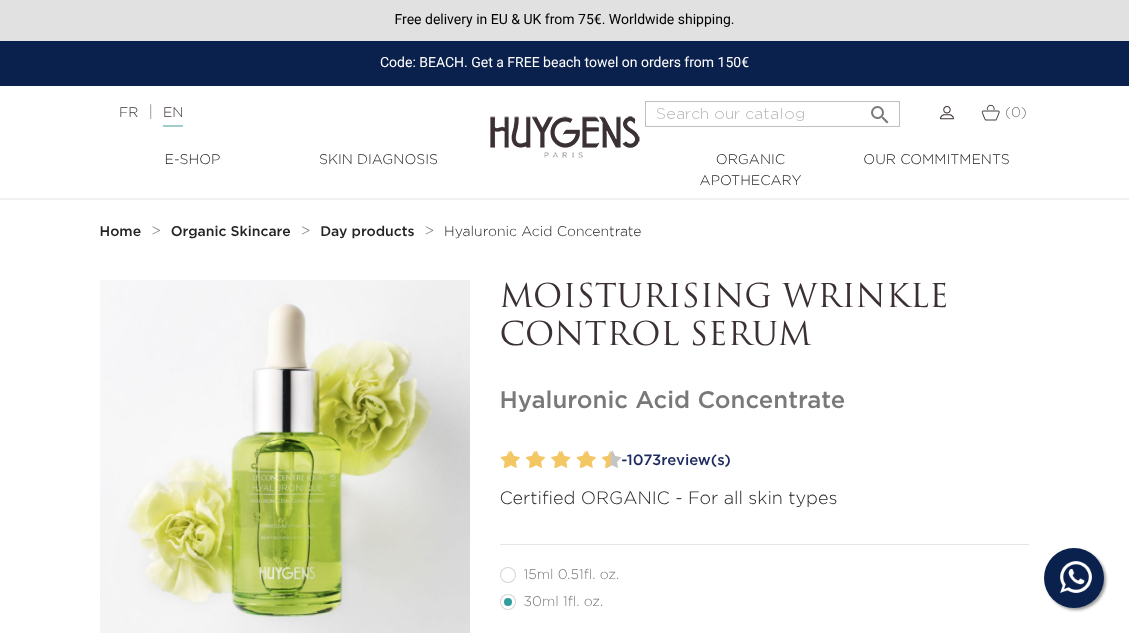scroll, scrollTop: 0, scrollLeft: 0, axis: both 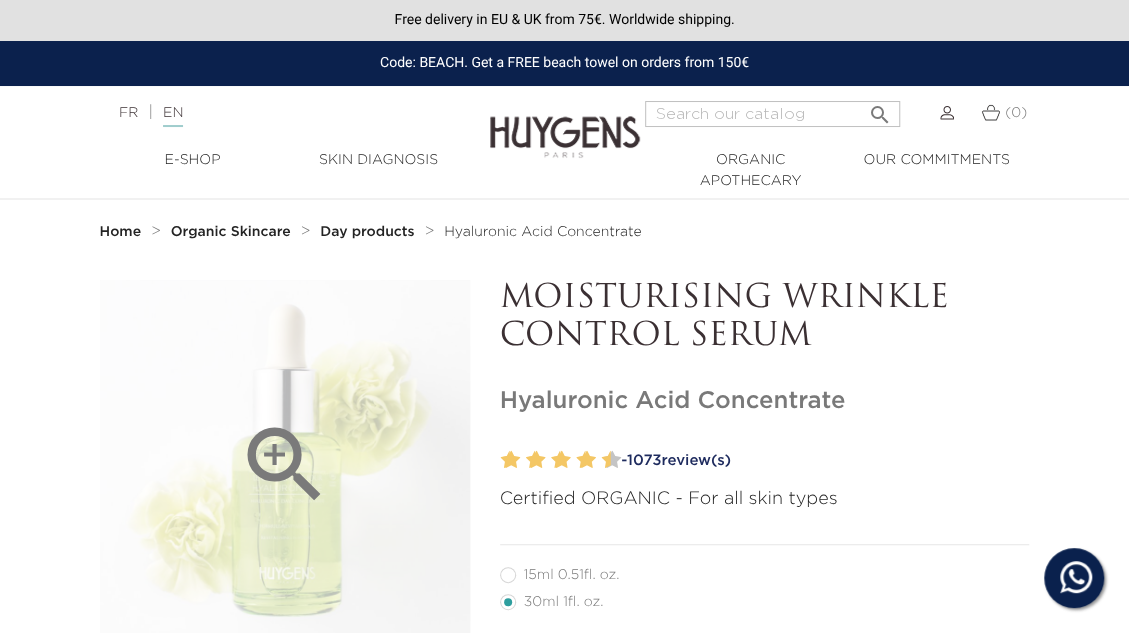 click on "" at bounding box center (285, 465) 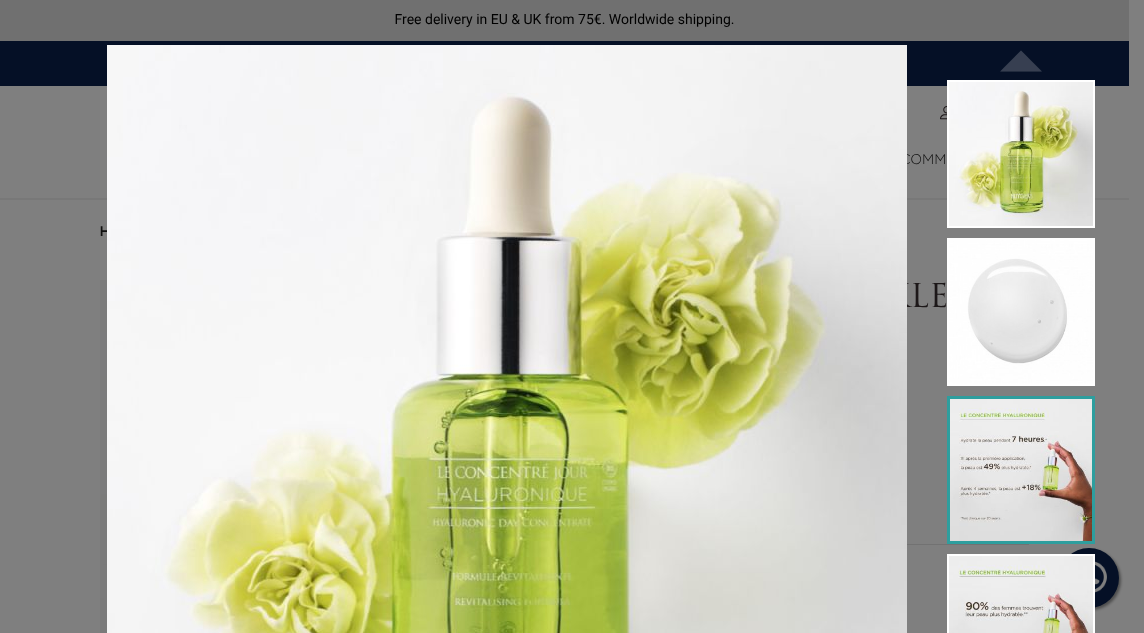 click at bounding box center (1021, 470) 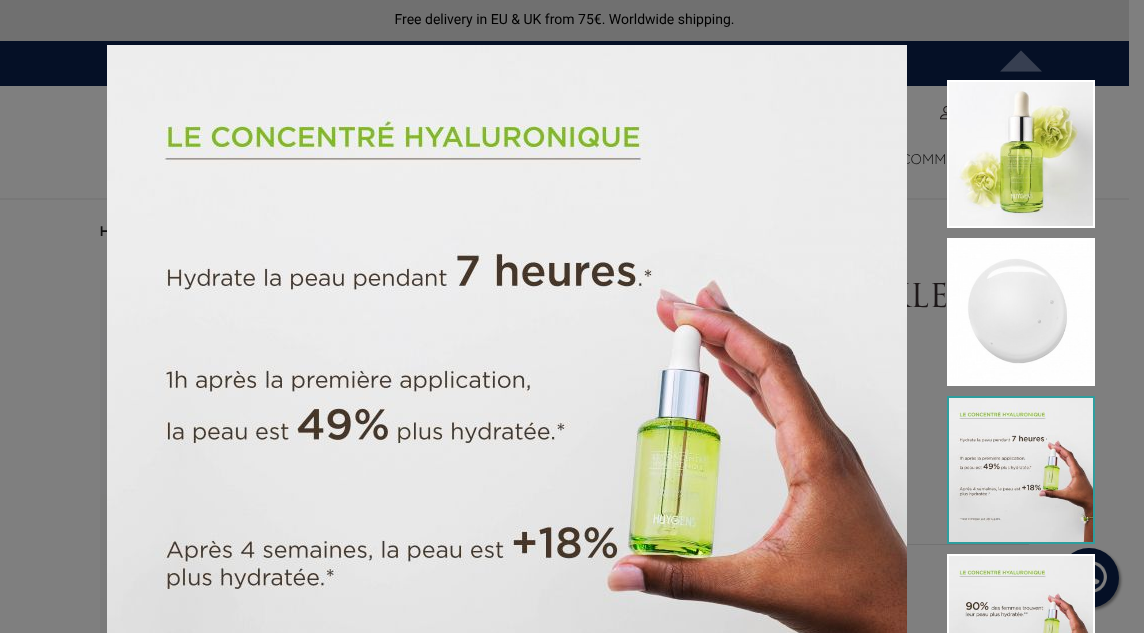 click at bounding box center (507, 445) 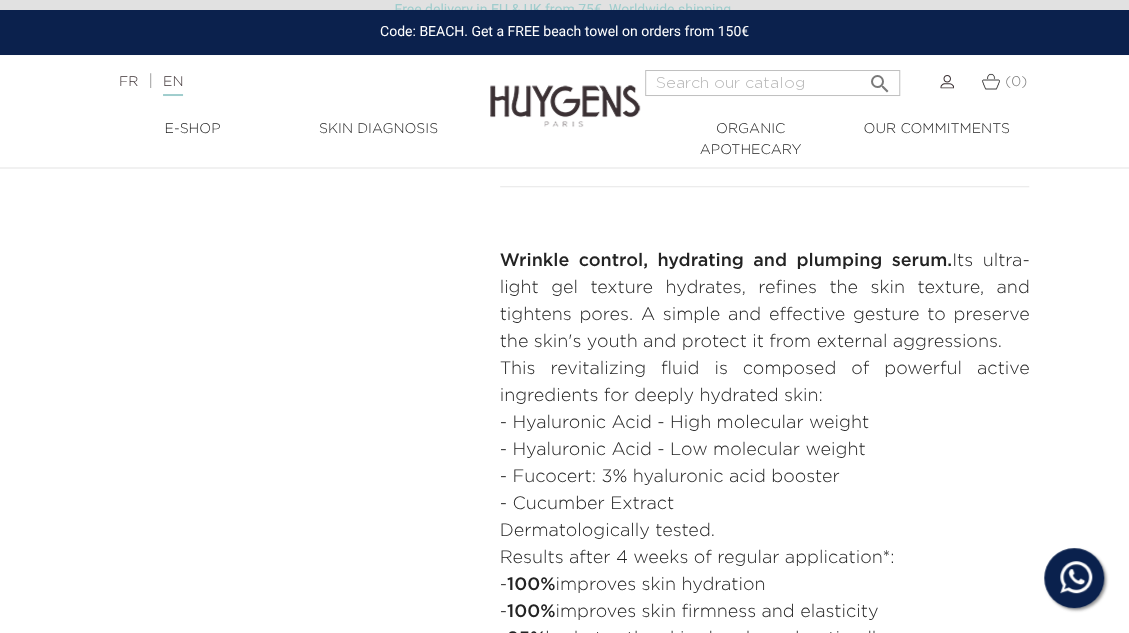 scroll, scrollTop: 1200, scrollLeft: 0, axis: vertical 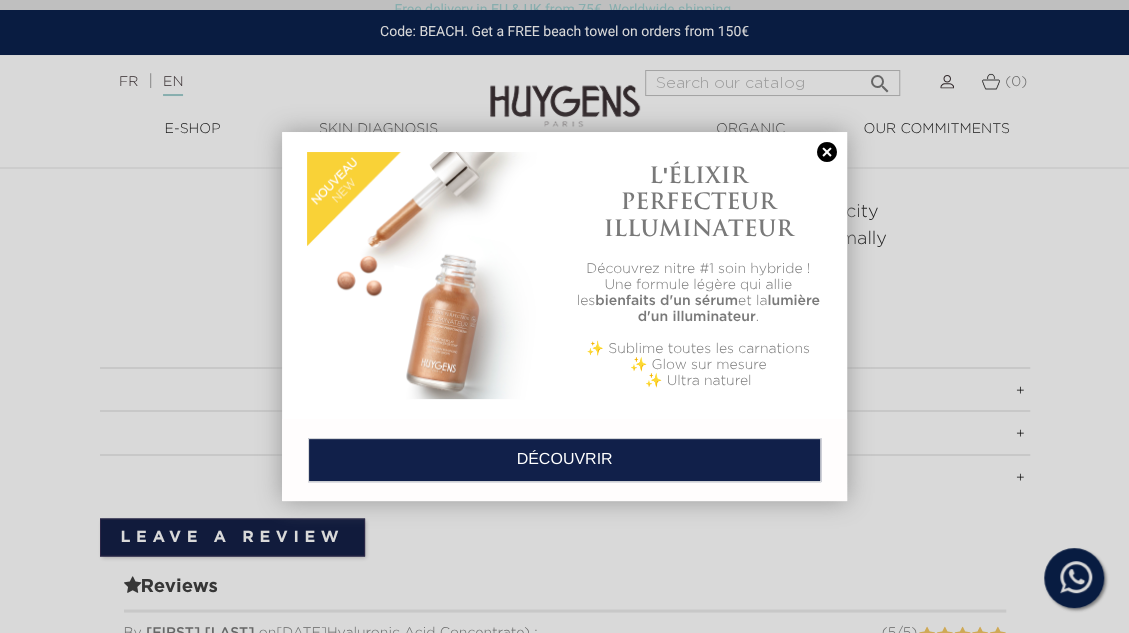 click at bounding box center (564, 316) 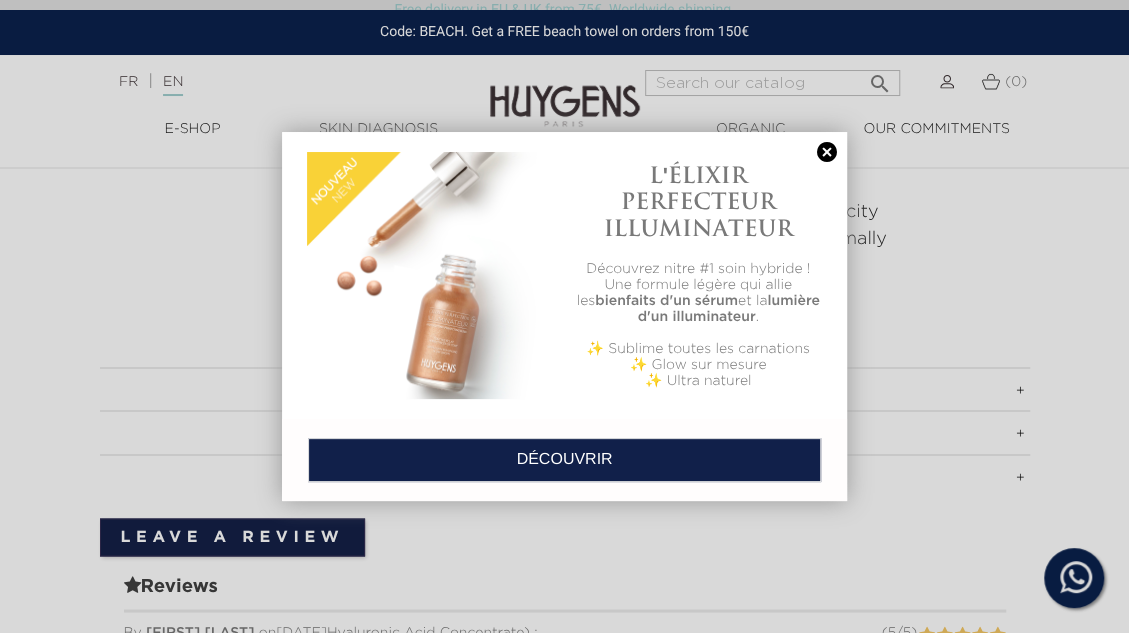 click at bounding box center (827, 152) 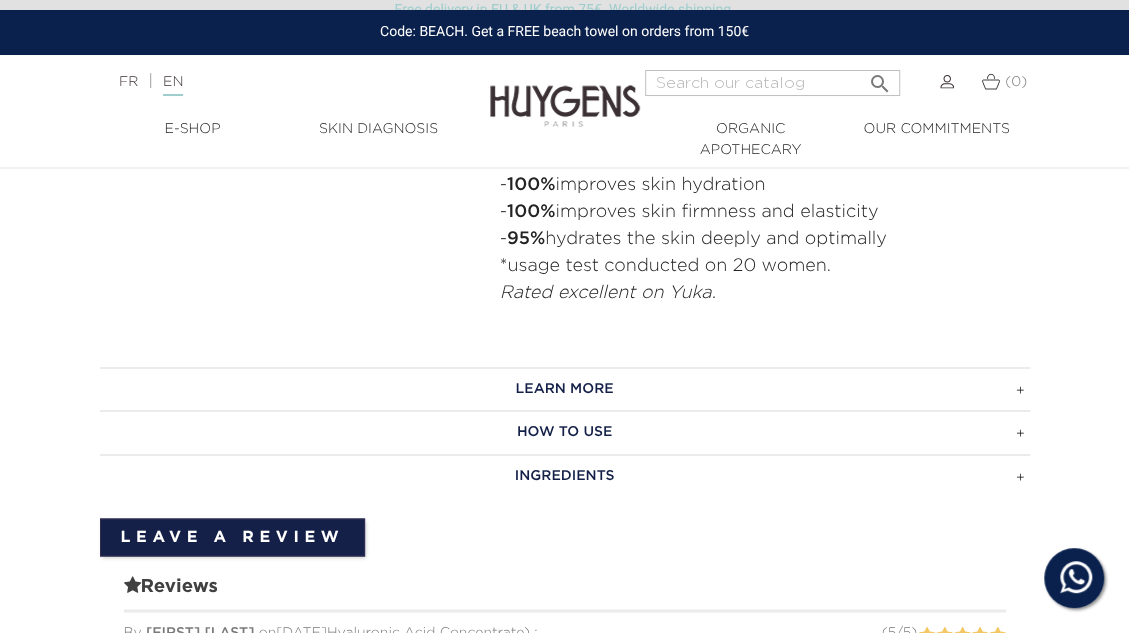 click on "INGREDIENTS" at bounding box center [565, 476] 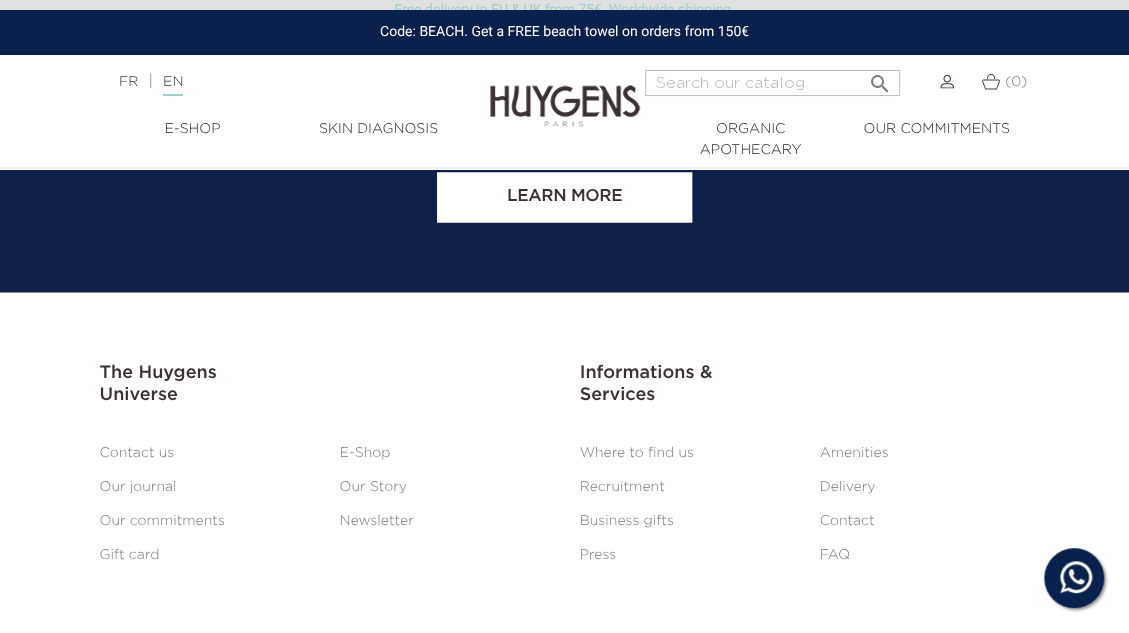 scroll, scrollTop: 4914, scrollLeft: 0, axis: vertical 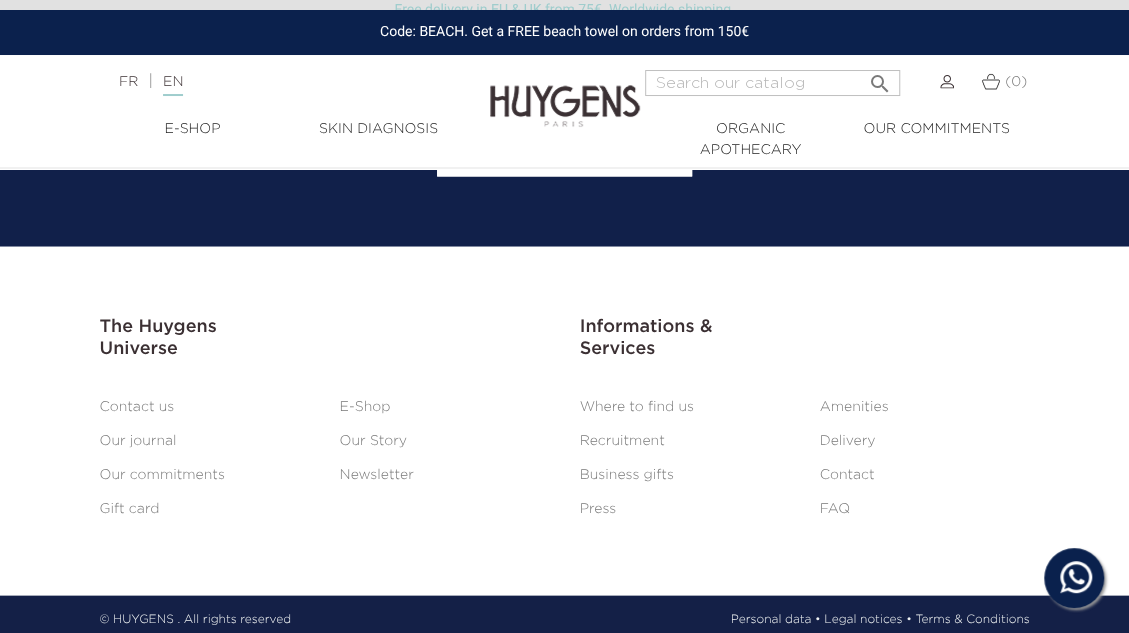 click on "Our Story" at bounding box center (373, 440) 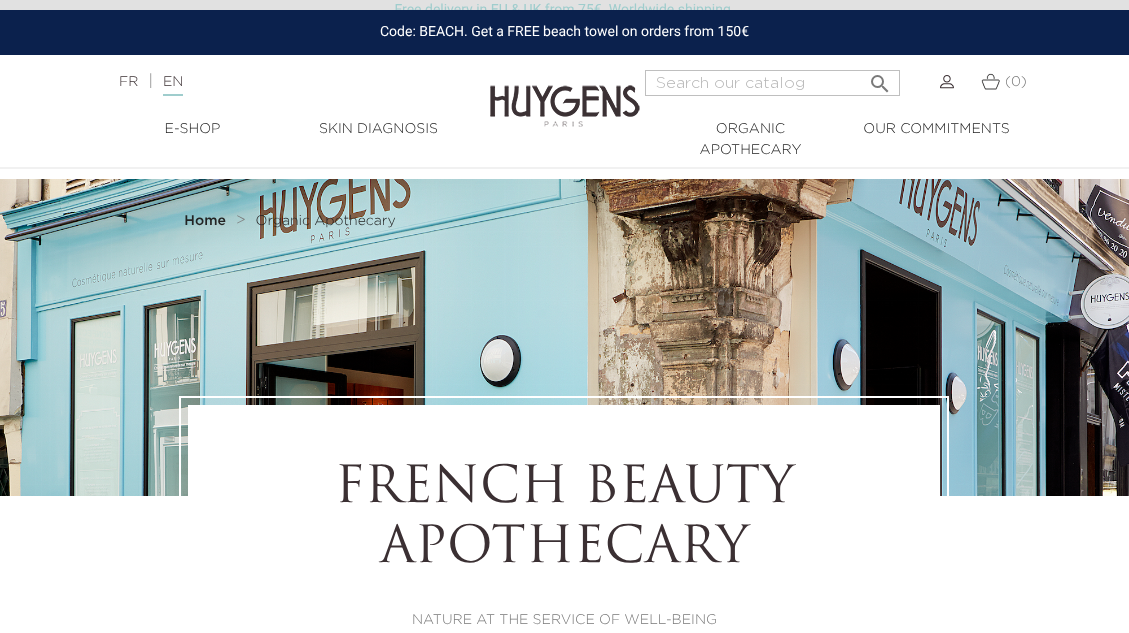 scroll, scrollTop: 400, scrollLeft: 0, axis: vertical 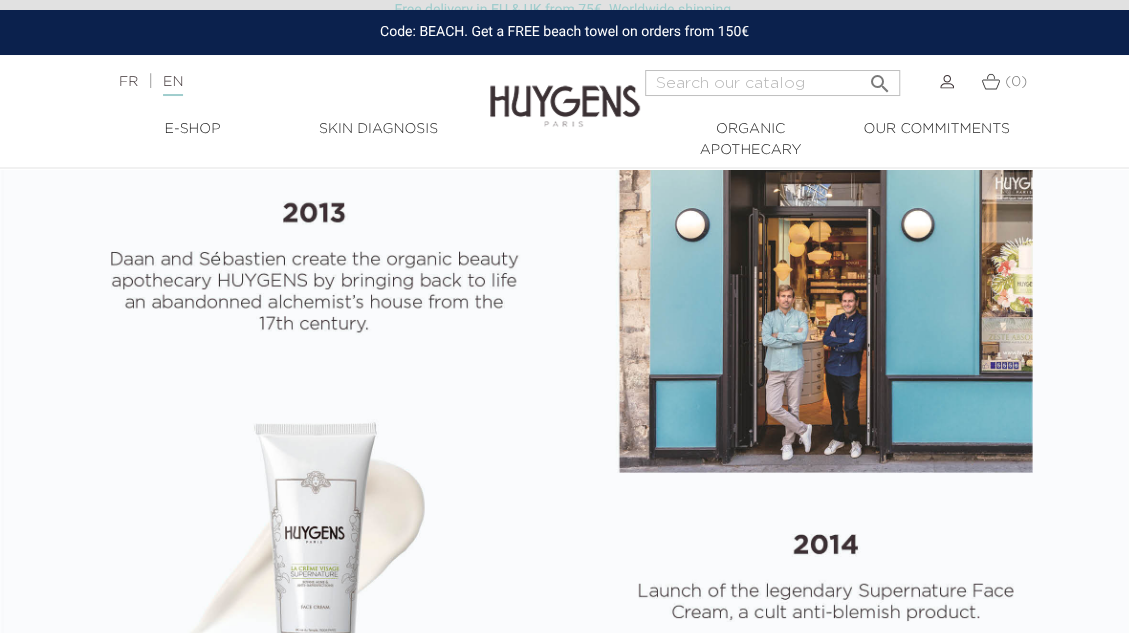 select on "FR" 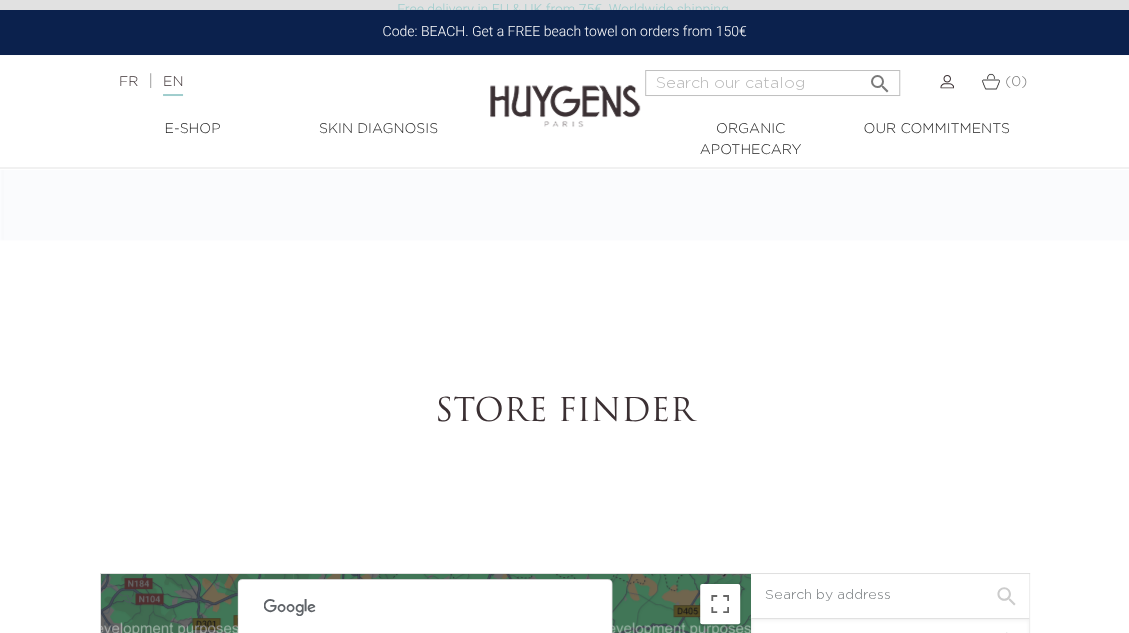 scroll, scrollTop: 3600, scrollLeft: 0, axis: vertical 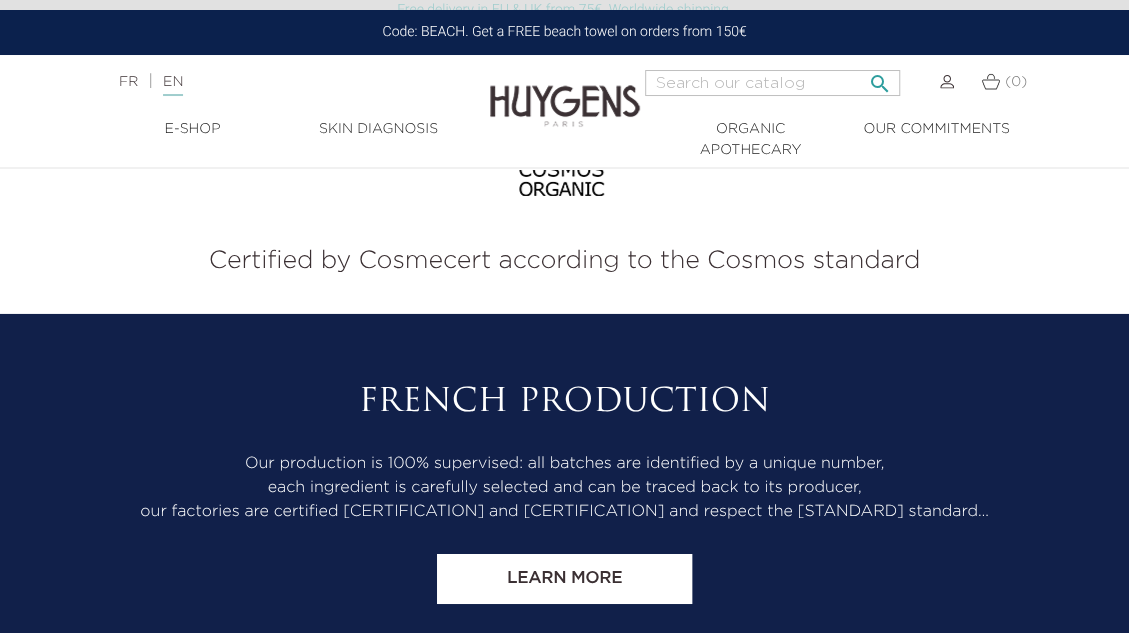 click at bounding box center (772, 83) 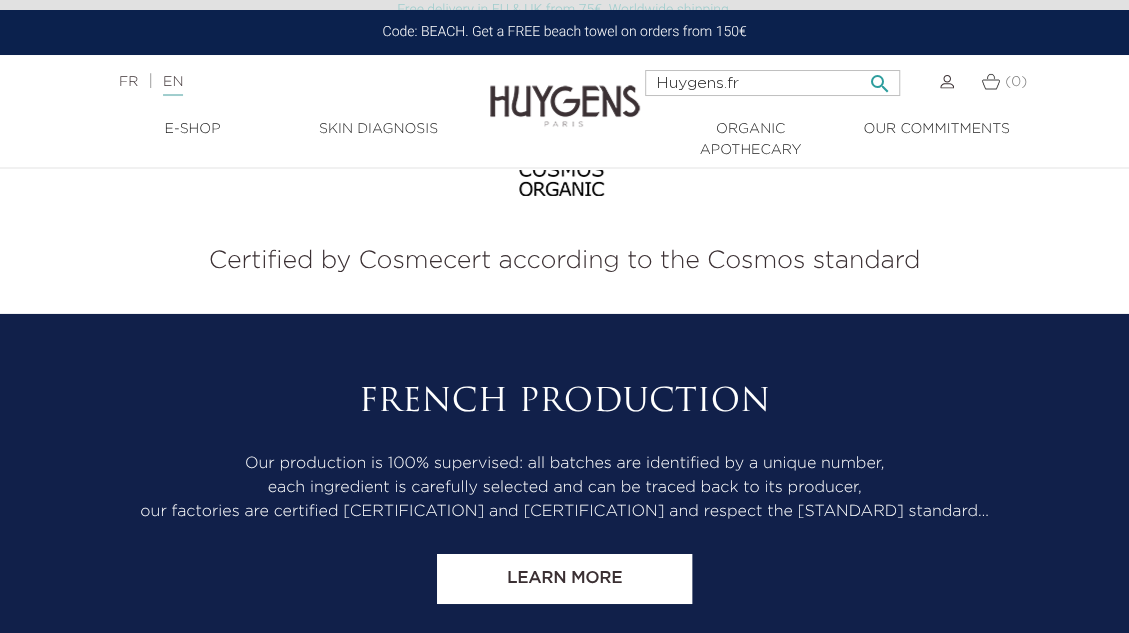drag, startPoint x: 742, startPoint y: 81, endPoint x: 490, endPoint y: 103, distance: 252.9585 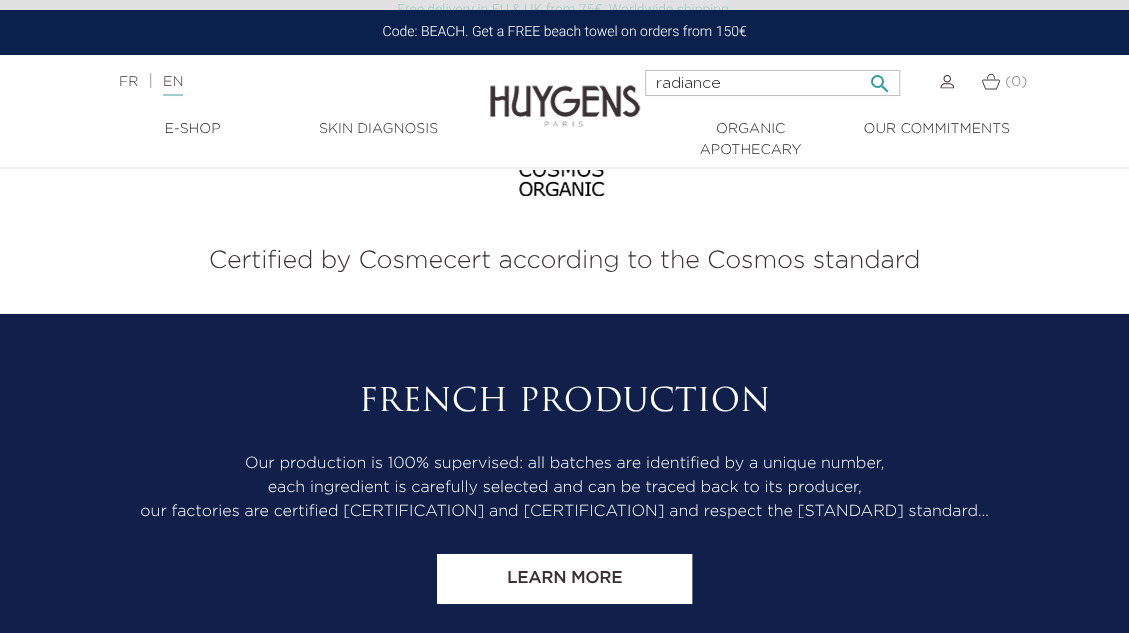 type on "radiance" 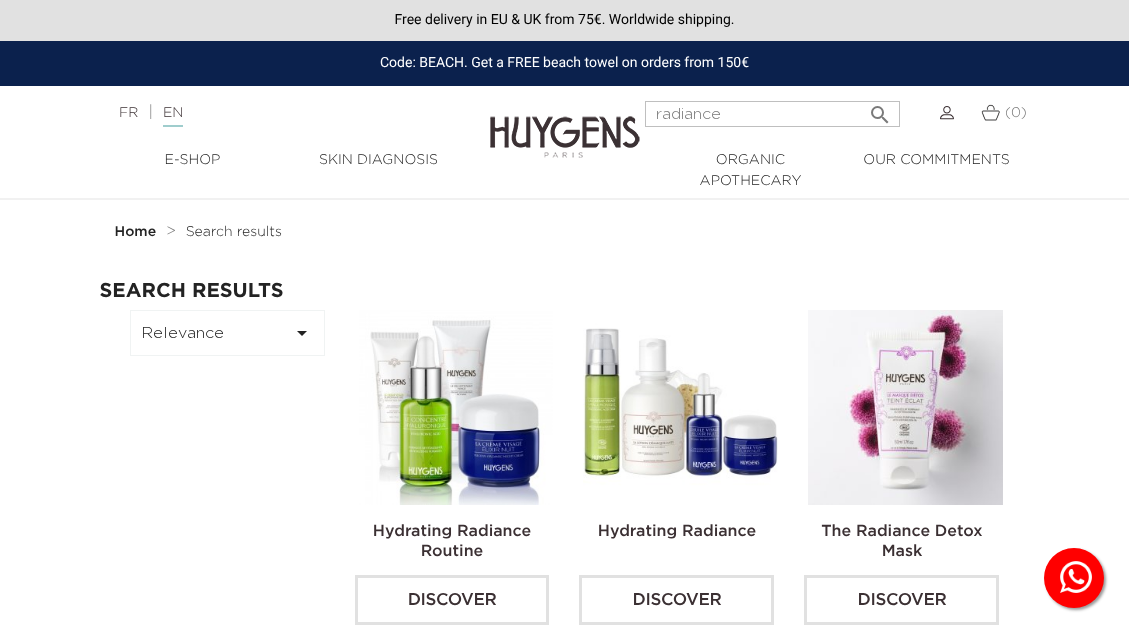 scroll, scrollTop: 0, scrollLeft: 0, axis: both 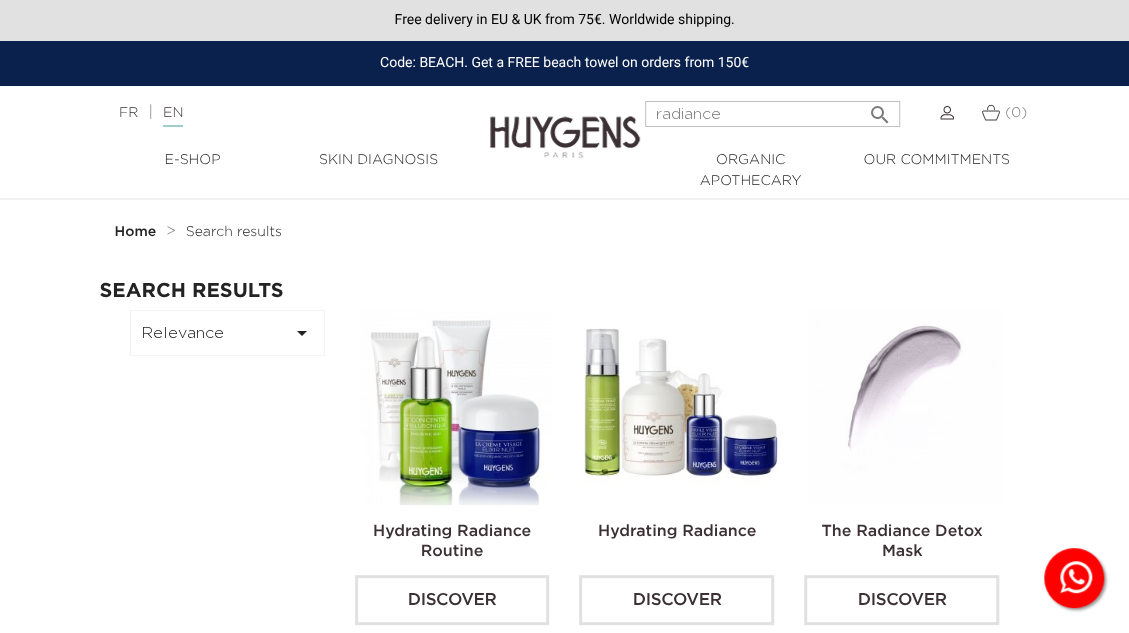 click at bounding box center [905, 407] 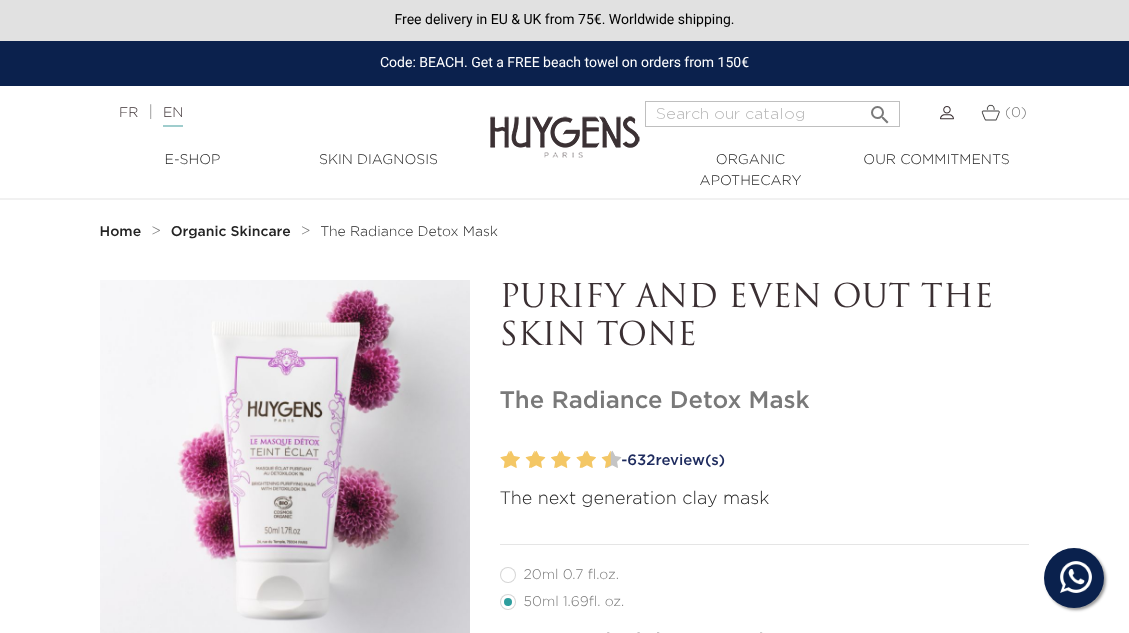 scroll, scrollTop: 0, scrollLeft: 0, axis: both 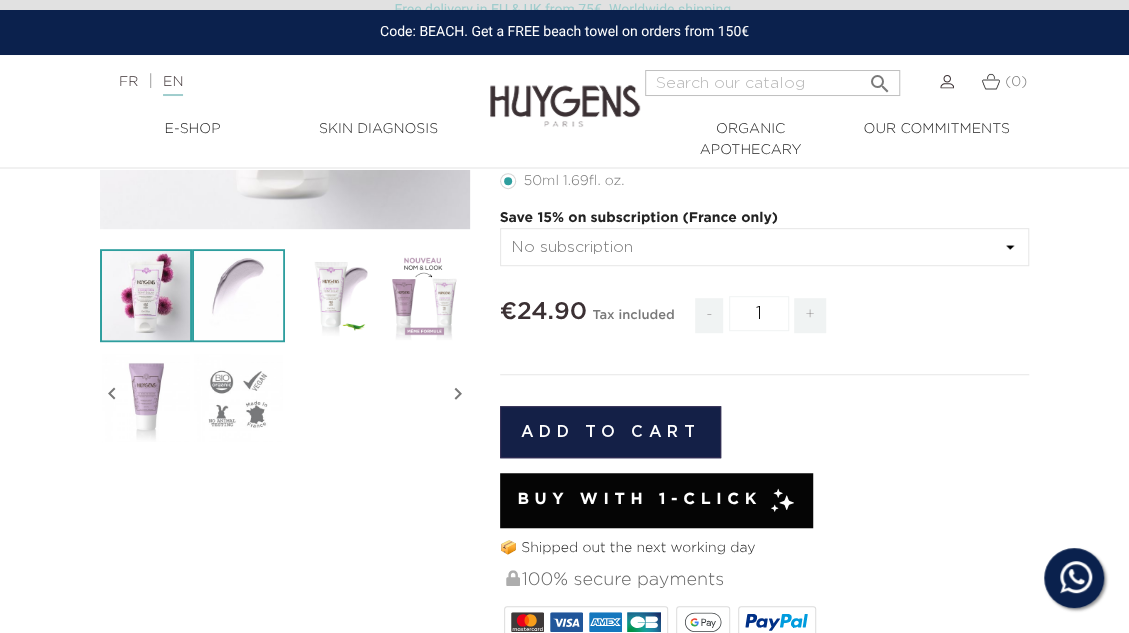 click at bounding box center [238, 295] 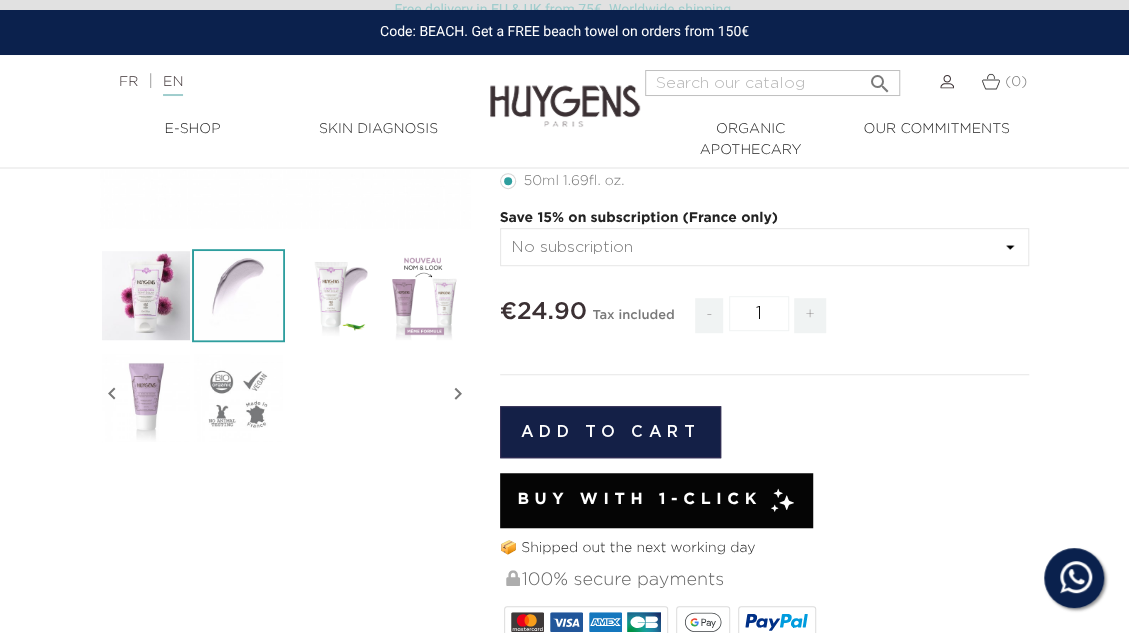 scroll, scrollTop: 800, scrollLeft: 0, axis: vertical 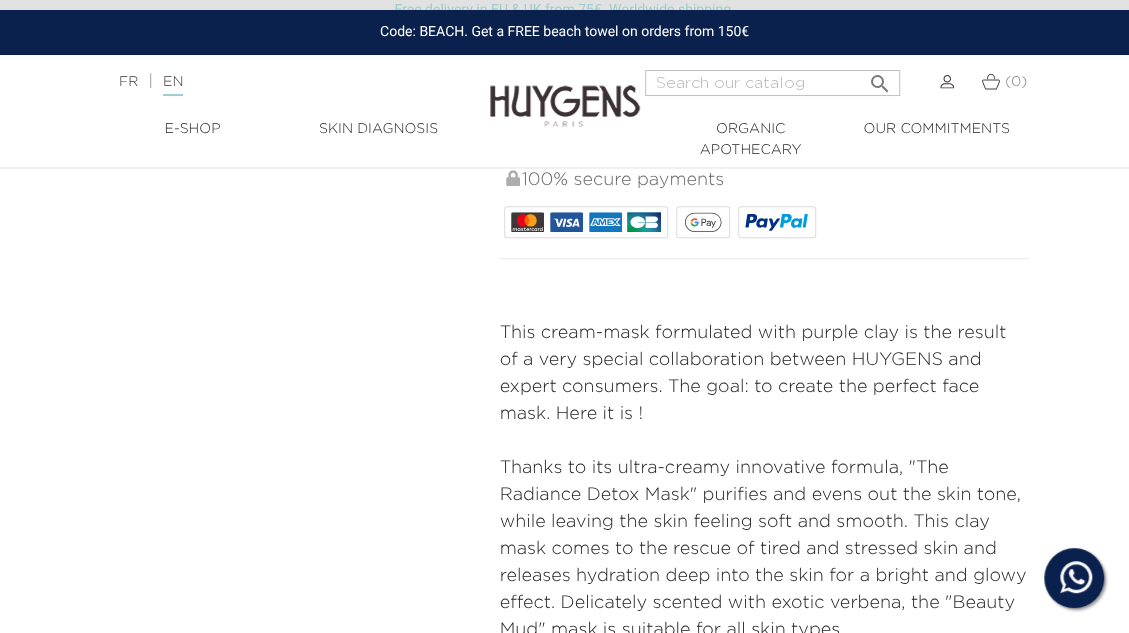 click on "This cream-mask formulated with purple clay is the result of a very special collaboration between HUYGENS and expert consumers. The goal: to create the perfect face mask. Here it is !" at bounding box center (765, 374) 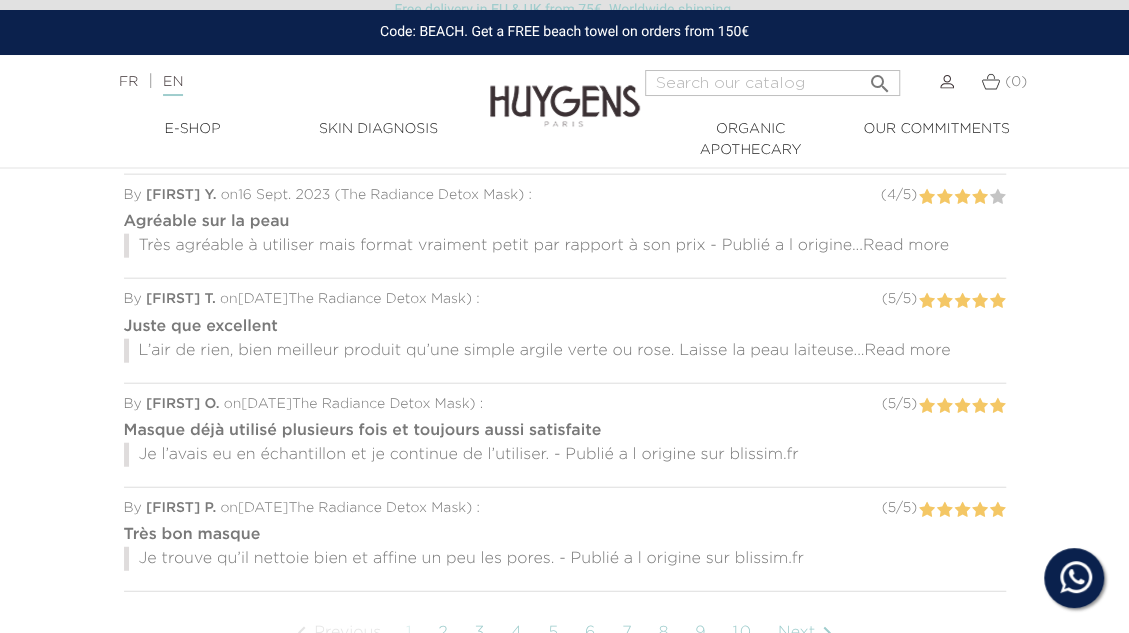 scroll, scrollTop: 1600, scrollLeft: 0, axis: vertical 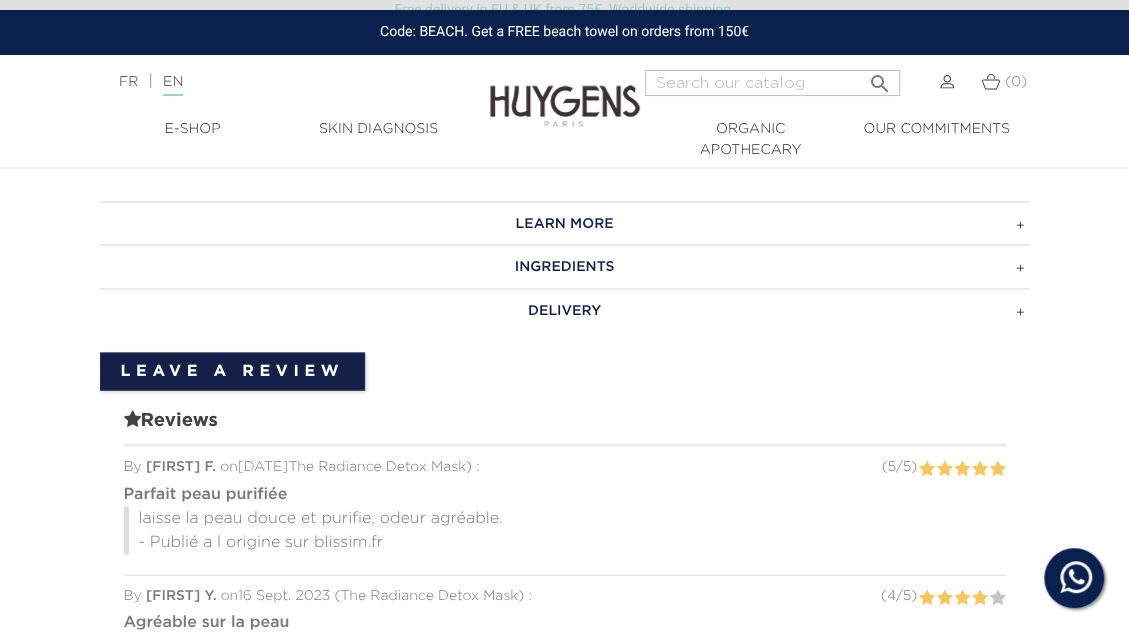 click on "Ingredients" at bounding box center (565, 266) 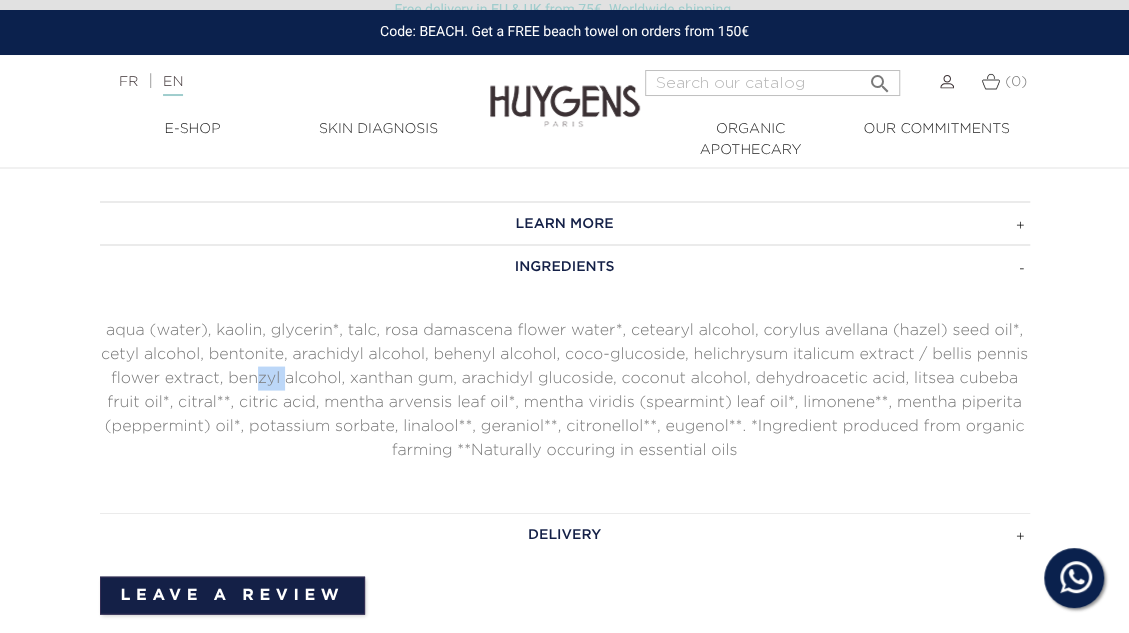 drag, startPoint x: 256, startPoint y: 368, endPoint x: 287, endPoint y: 367, distance: 31.016125 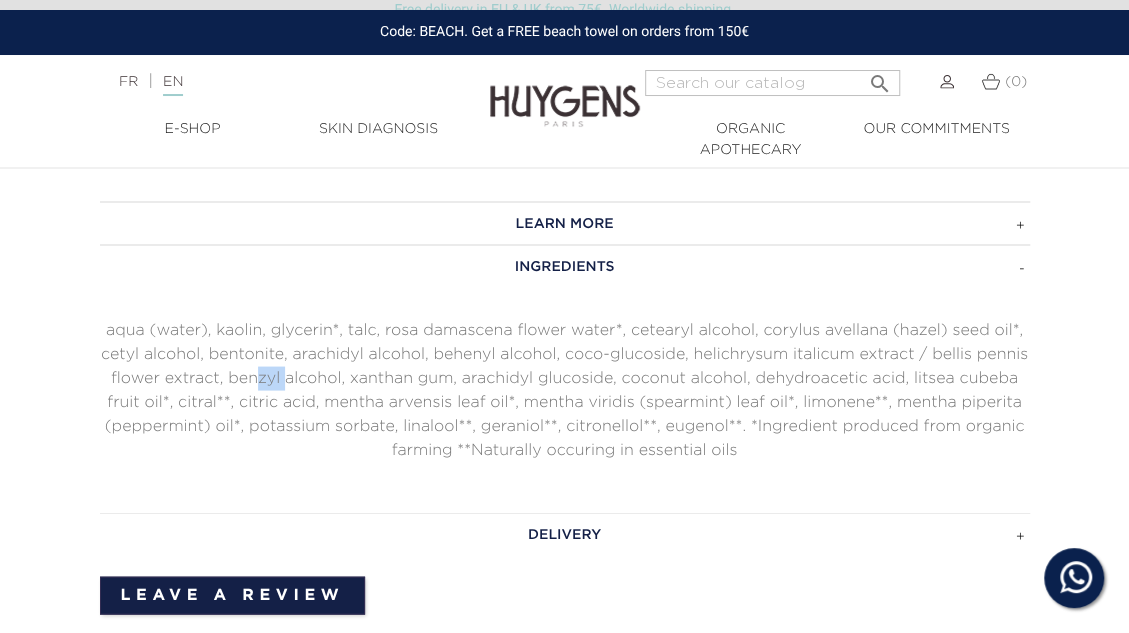 click on "aqua (water), kaolin, glycerin*, talc, rosa damascena flower water*, cetearyl alcohol, corylus avellana (hazel) seed oil*, cetyl alcohol, bentonite, arachidyl alcohol, behenyl alcohol, coco-glucoside, helichrysum italicum extract / bellis pennis flower extract, benzyl alcohol, xanthan gum, arachidyl glucoside, coconut alcohol, dehydroacetic acid, litsea cubeba fruit oil*, citral**, citric acid, mentha arvensis leaf oil*, mentha viridis (spearmint) leaf oil*, limonene**, mentha piperita (peppermint) oil*, potassium sorbate, linalool**, geraniol**, citronellol**, eugenol**. *Ingredient produced from organic farming **Naturally occuring in essential oils" at bounding box center [565, 390] 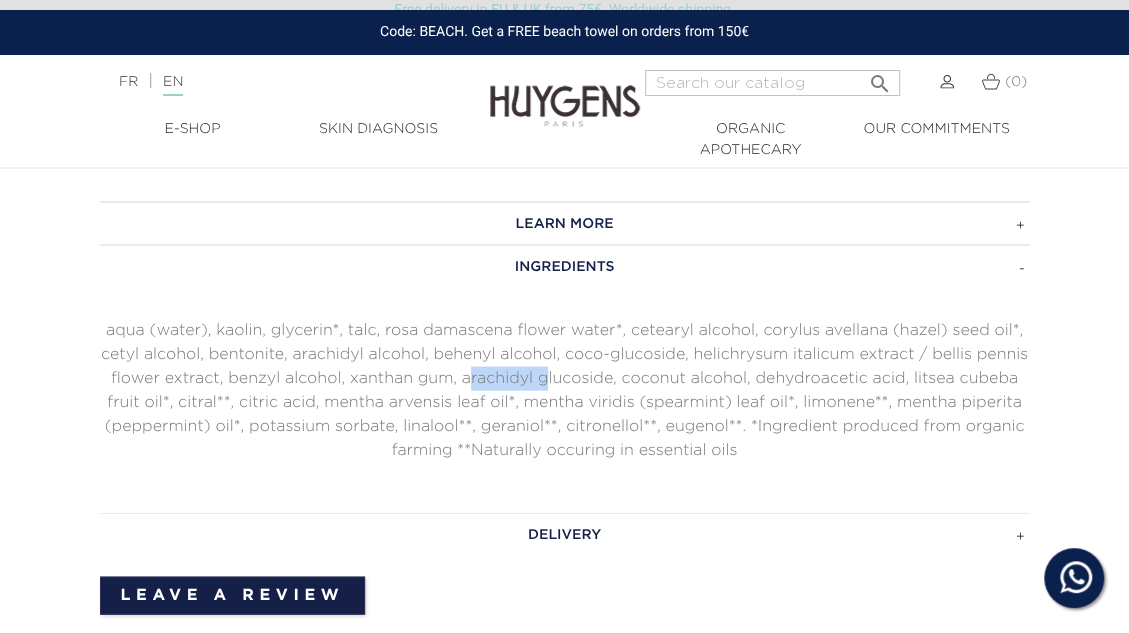 drag, startPoint x: 469, startPoint y: 373, endPoint x: 548, endPoint y: 373, distance: 79 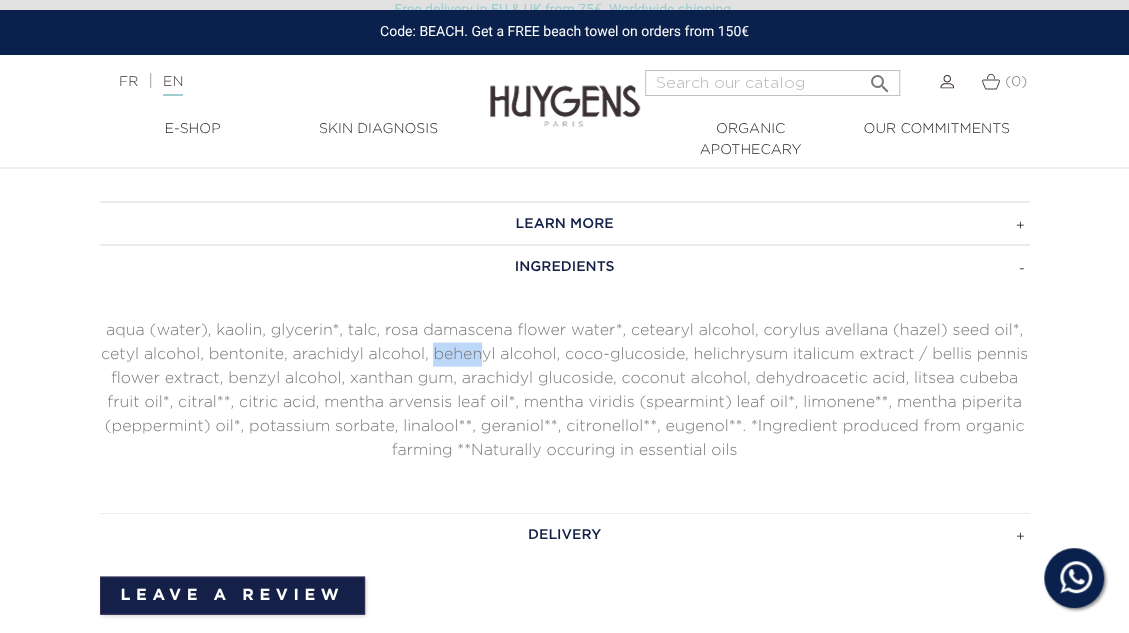drag, startPoint x: 436, startPoint y: 352, endPoint x: 484, endPoint y: 354, distance: 48.04165 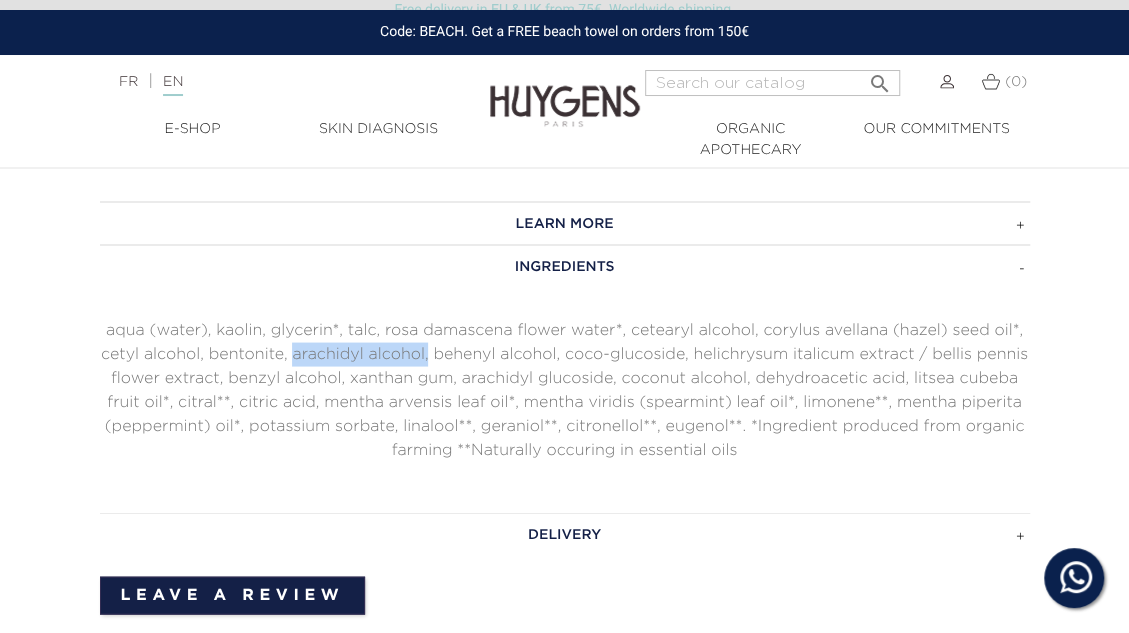 drag, startPoint x: 292, startPoint y: 351, endPoint x: 426, endPoint y: 351, distance: 134 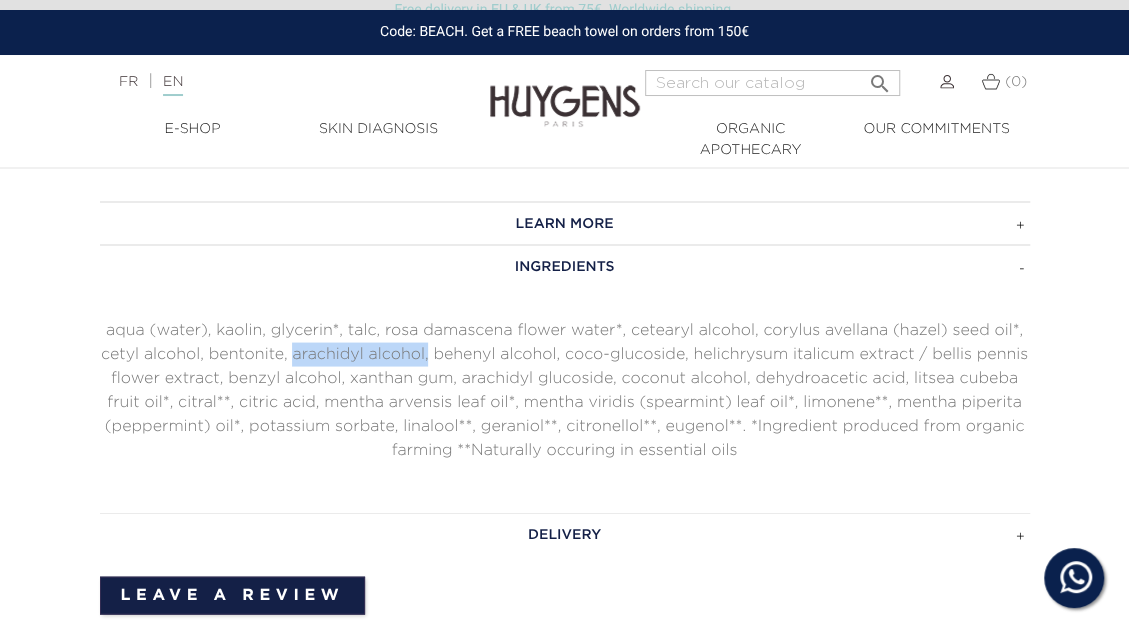 click on "aqua (water), kaolin, glycerin*, talc, rosa damascena flower water*, cetearyl alcohol, corylus avellana (hazel) seed oil*, cetyl alcohol, bentonite, arachidyl alcohol, behenyl alcohol, coco-glucoside, helichrysum italicum extract / bellis pennis flower extract, benzyl alcohol, xanthan gum, arachidyl glucoside, coconut alcohol, dehydroacetic acid, litsea cubeba fruit oil*, citral**, citric acid, mentha arvensis leaf oil*, mentha viridis (spearmint) leaf oil*, limonene**, mentha piperita (peppermint) oil*, potassium sorbate, linalool**, geraniol**, citronellol**, eugenol**. *Ingredient produced from organic farming **Naturally occuring in essential oils" at bounding box center [565, 390] 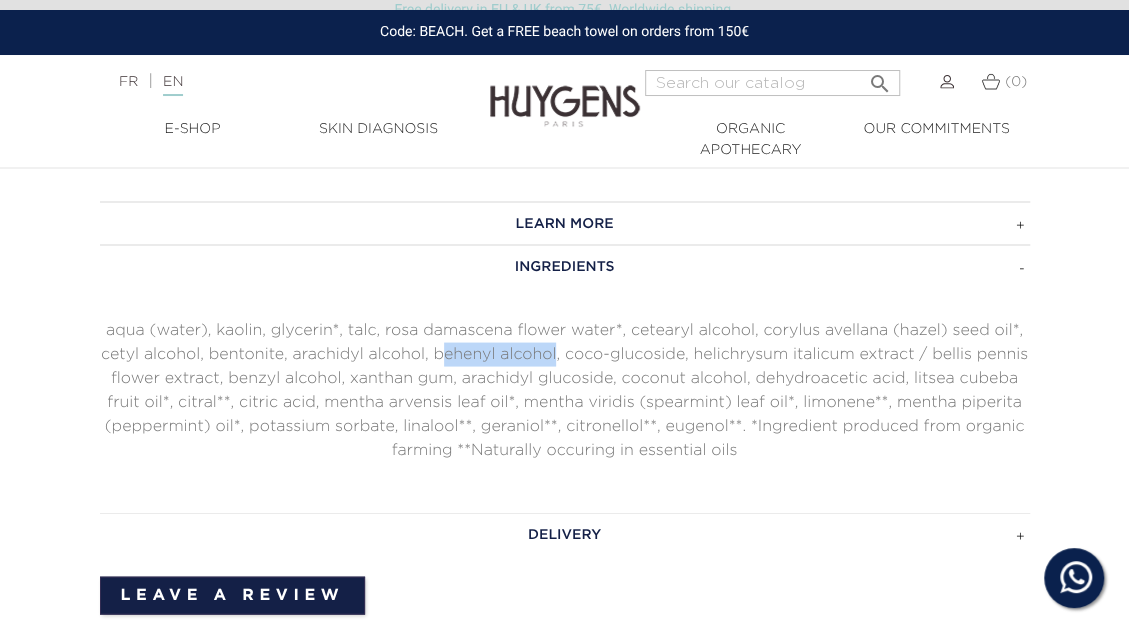 drag, startPoint x: 438, startPoint y: 353, endPoint x: 556, endPoint y: 353, distance: 118 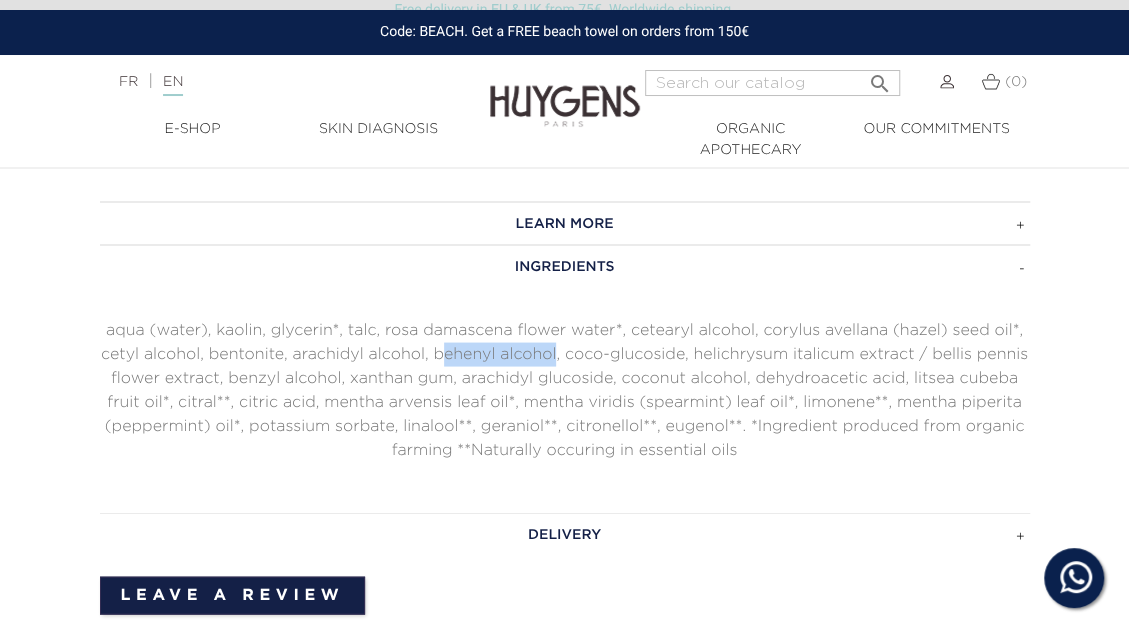 click on "aqua (water), kaolin, glycerin*, talc, rosa damascena flower water*, cetearyl alcohol, corylus avellana (hazel) seed oil*, cetyl alcohol, bentonite, arachidyl alcohol, behenyl alcohol, coco-glucoside, helichrysum italicum extract / bellis pennis flower extract, benzyl alcohol, xanthan gum, arachidyl glucoside, coconut alcohol, dehydroacetic acid, litsea cubeba fruit oil*, citral**, citric acid, mentha arvensis leaf oil*, mentha viridis (spearmint) leaf oil*, limonene**, mentha piperita (peppermint) oil*, potassium sorbate, linalool**, geraniol**, citronellol**, eugenol**. *Ingredient produced from organic farming **Naturally occuring in essential oils" at bounding box center [565, 390] 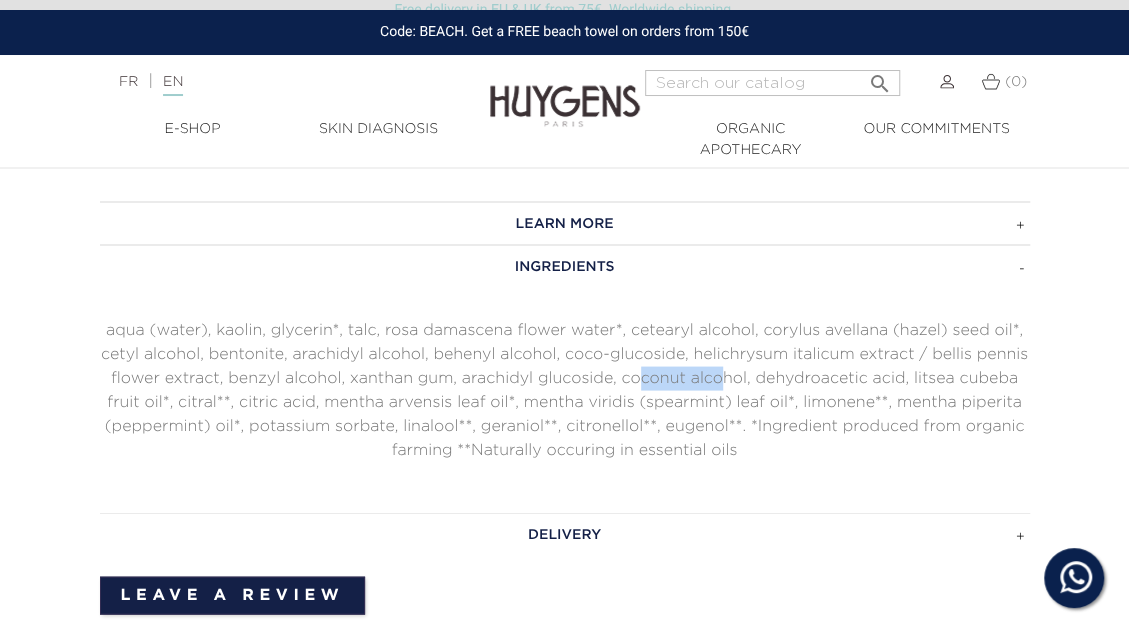 drag, startPoint x: 640, startPoint y: 373, endPoint x: 723, endPoint y: 371, distance: 83.02409 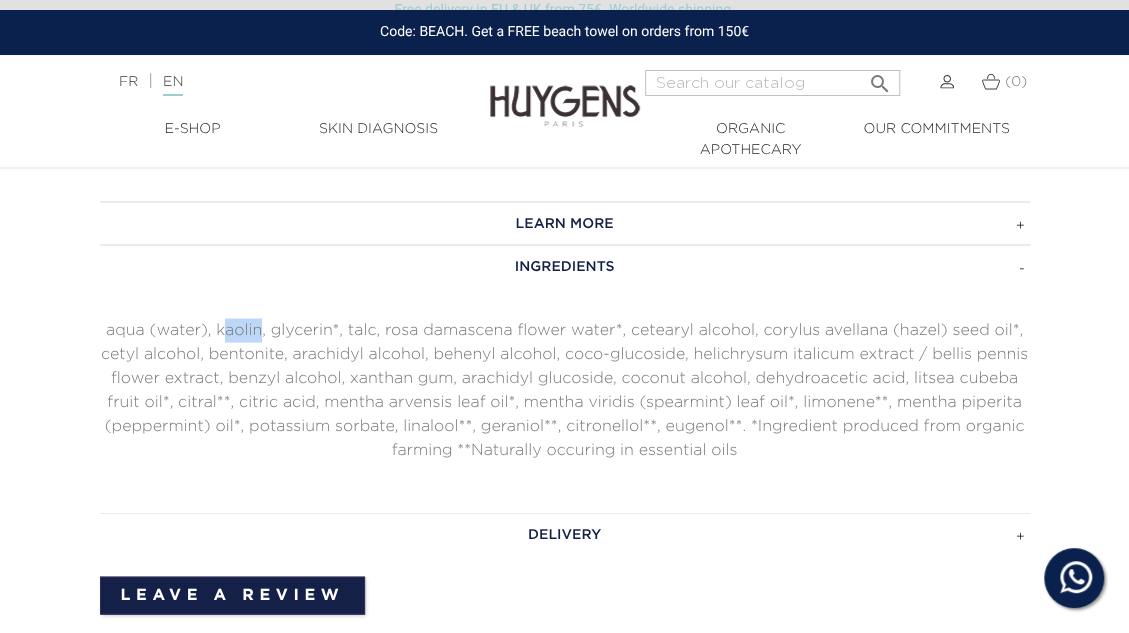 drag, startPoint x: 228, startPoint y: 328, endPoint x: 259, endPoint y: 323, distance: 31.400637 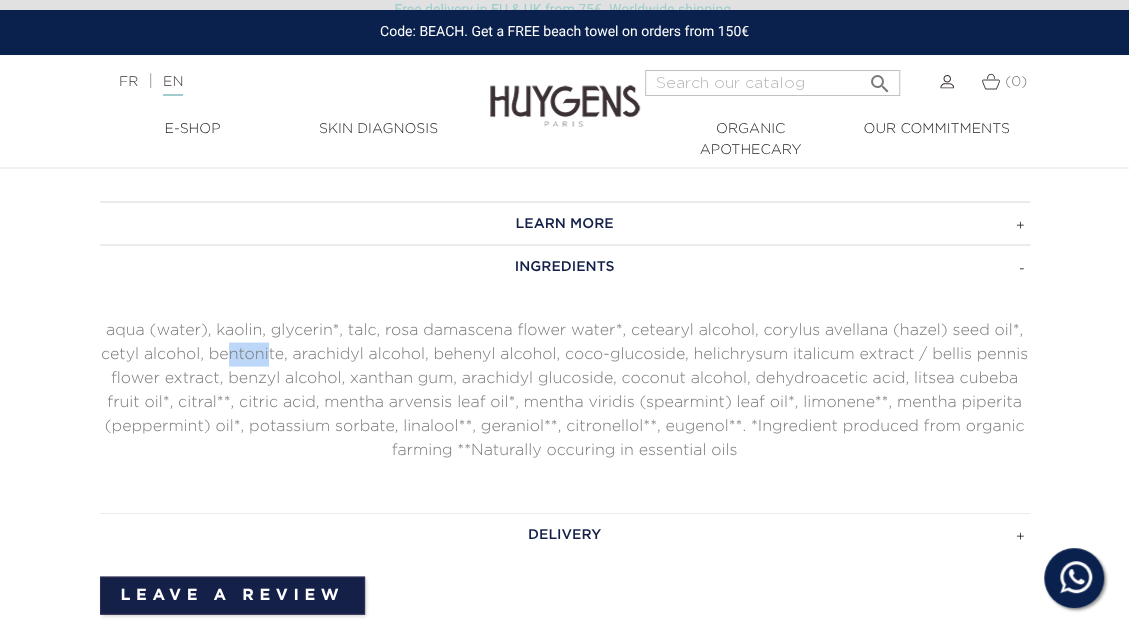 drag, startPoint x: 225, startPoint y: 349, endPoint x: 266, endPoint y: 350, distance: 41.01219 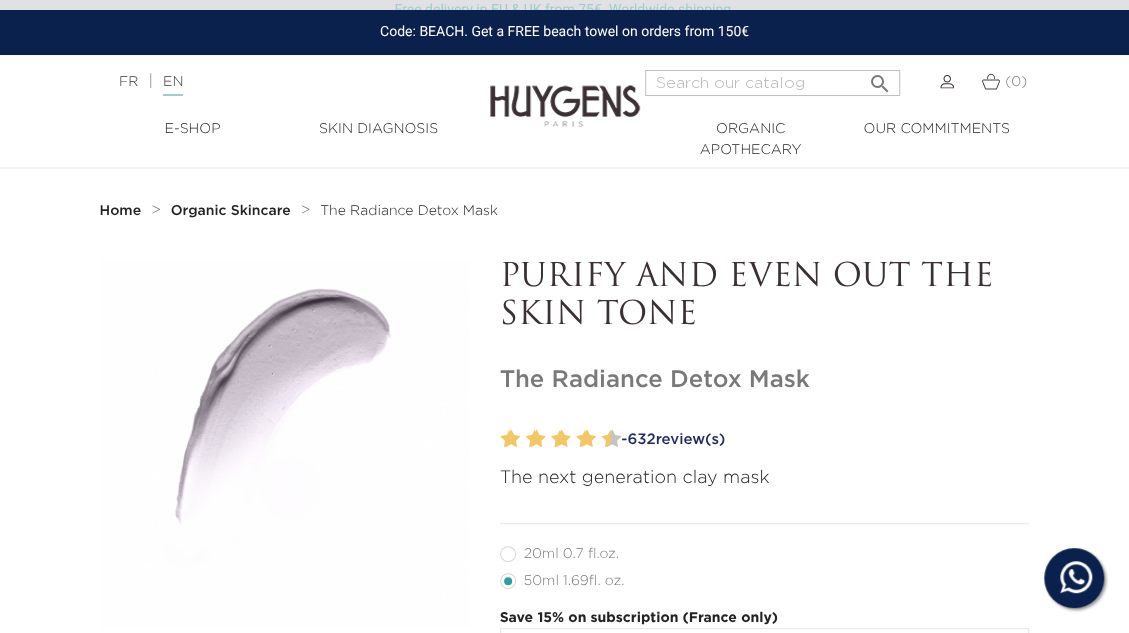 scroll, scrollTop: 400, scrollLeft: 0, axis: vertical 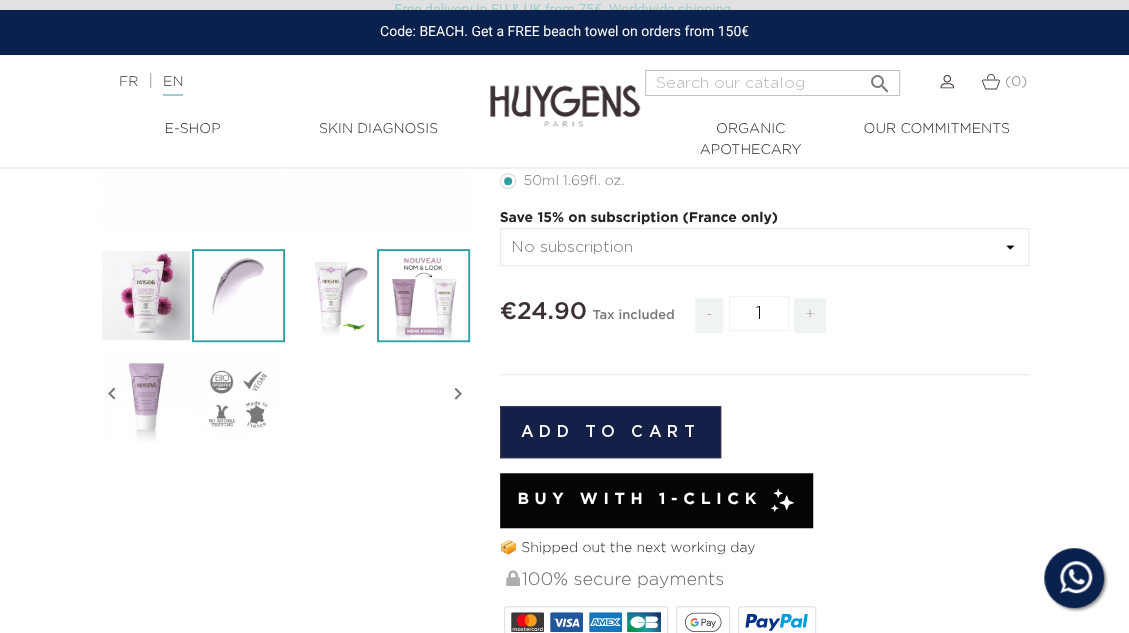 click at bounding box center [423, 295] 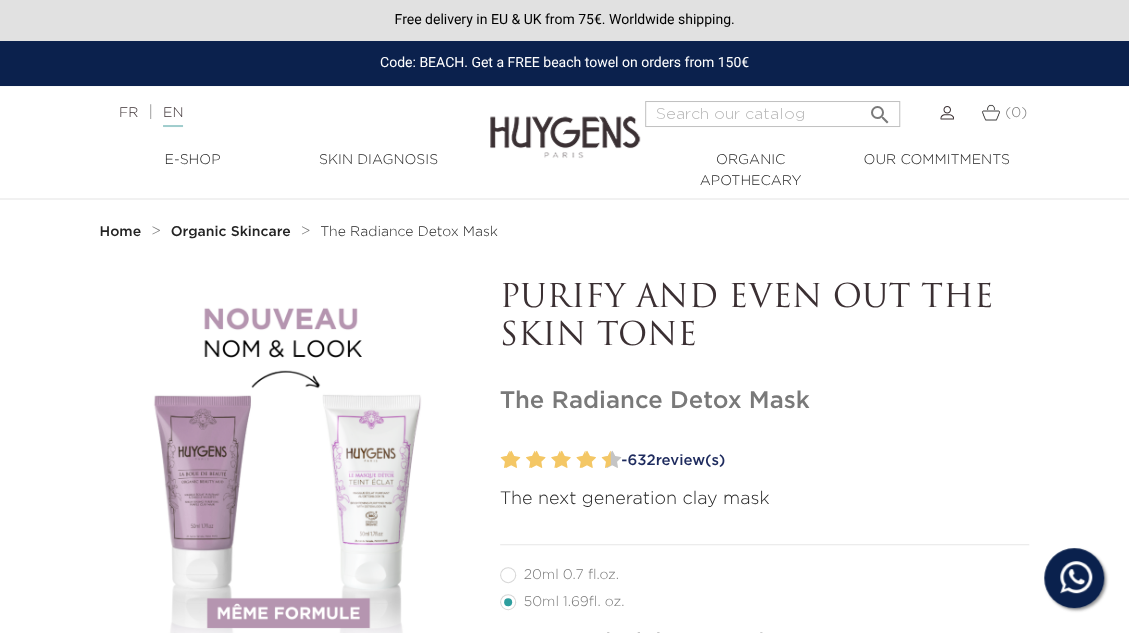 scroll, scrollTop: 400, scrollLeft: 0, axis: vertical 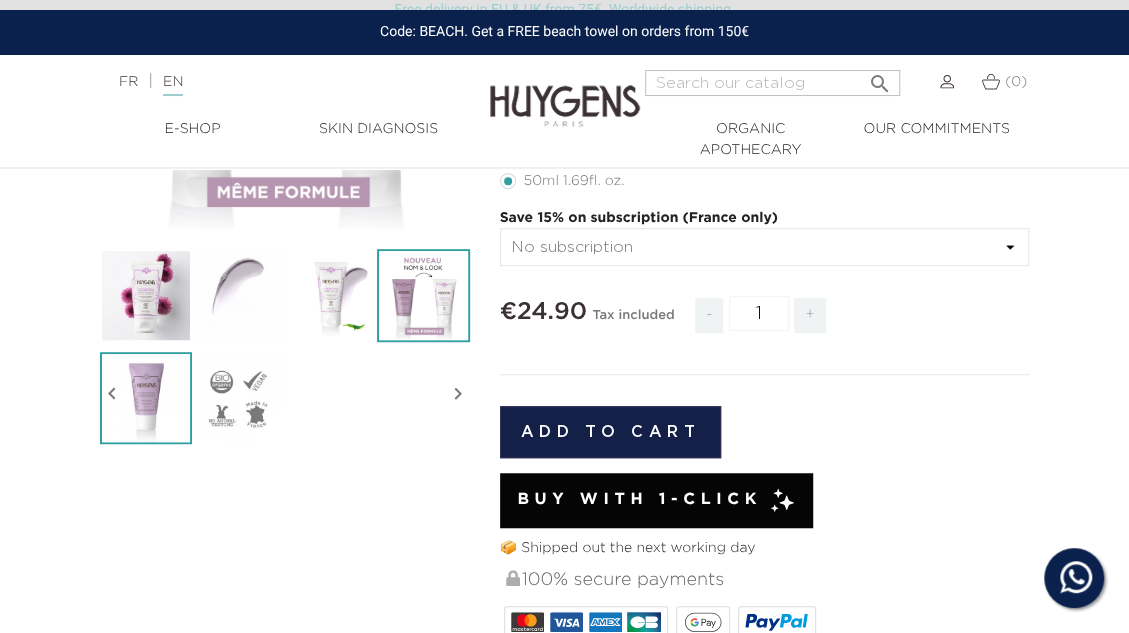 click at bounding box center [146, 398] 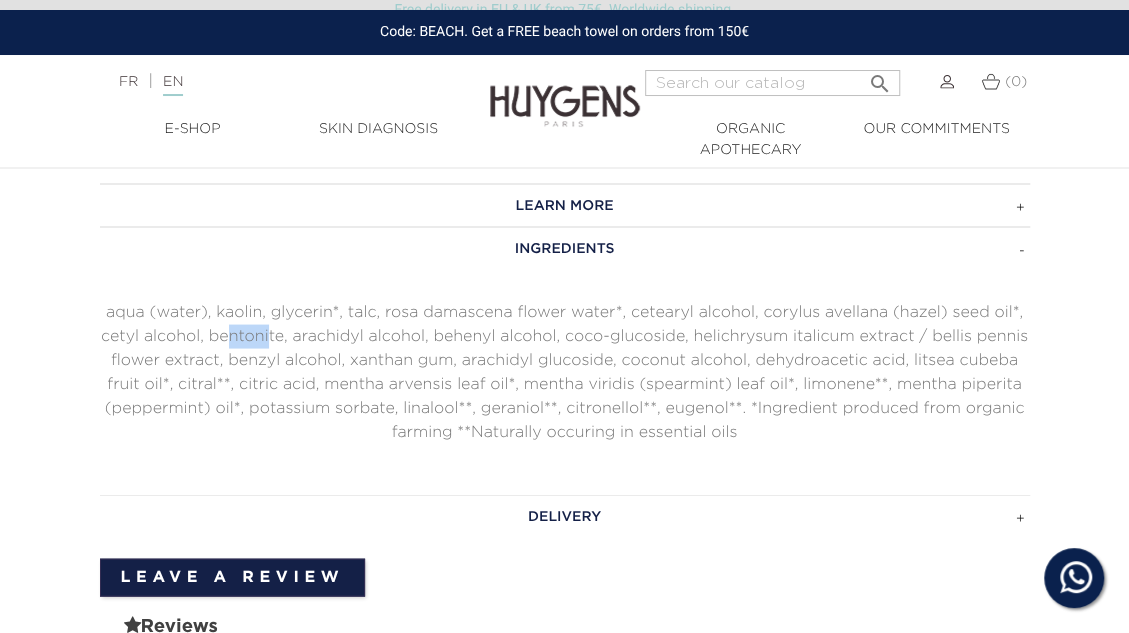 scroll, scrollTop: 2000, scrollLeft: 0, axis: vertical 